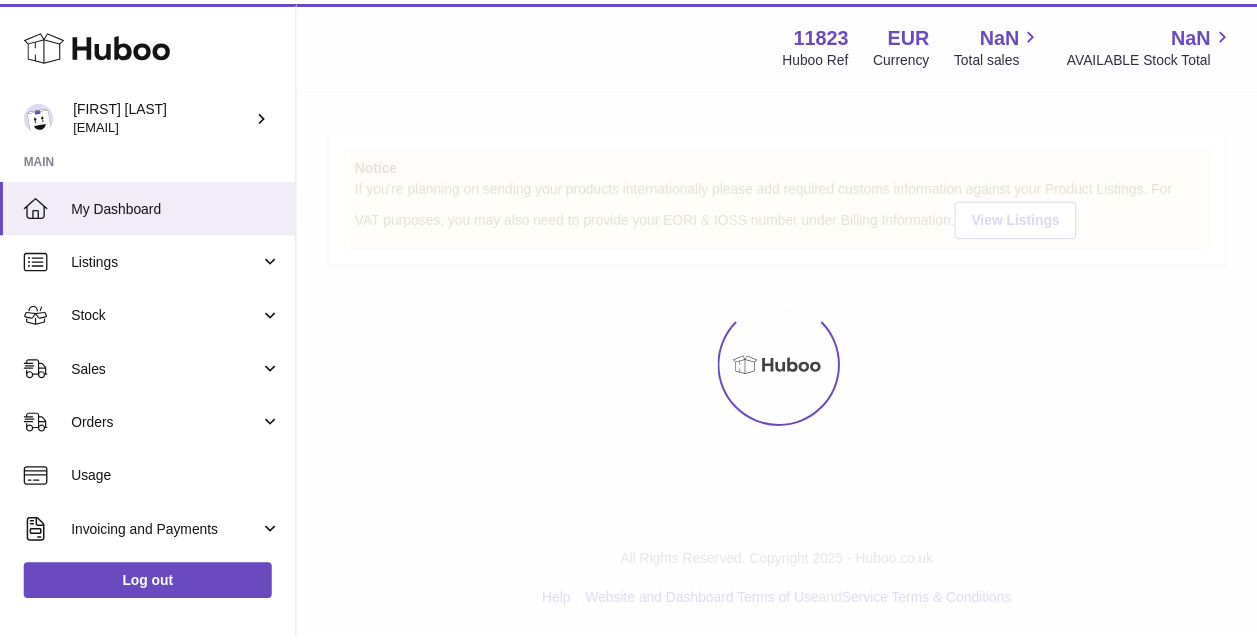 scroll, scrollTop: 0, scrollLeft: 0, axis: both 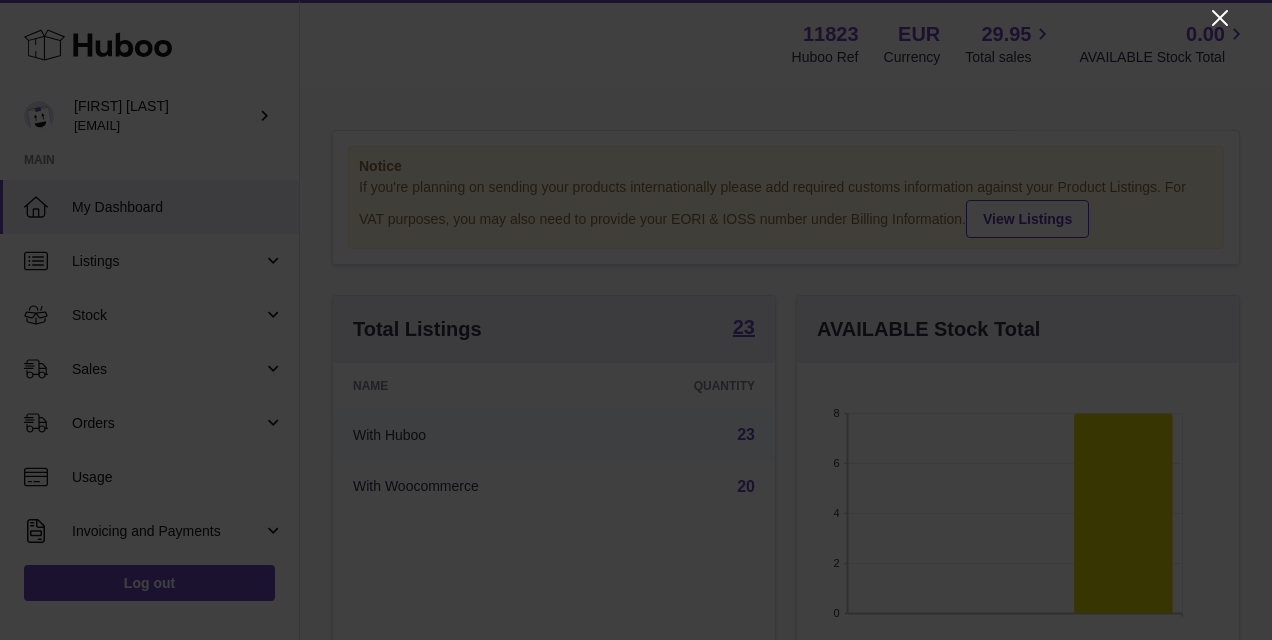 click 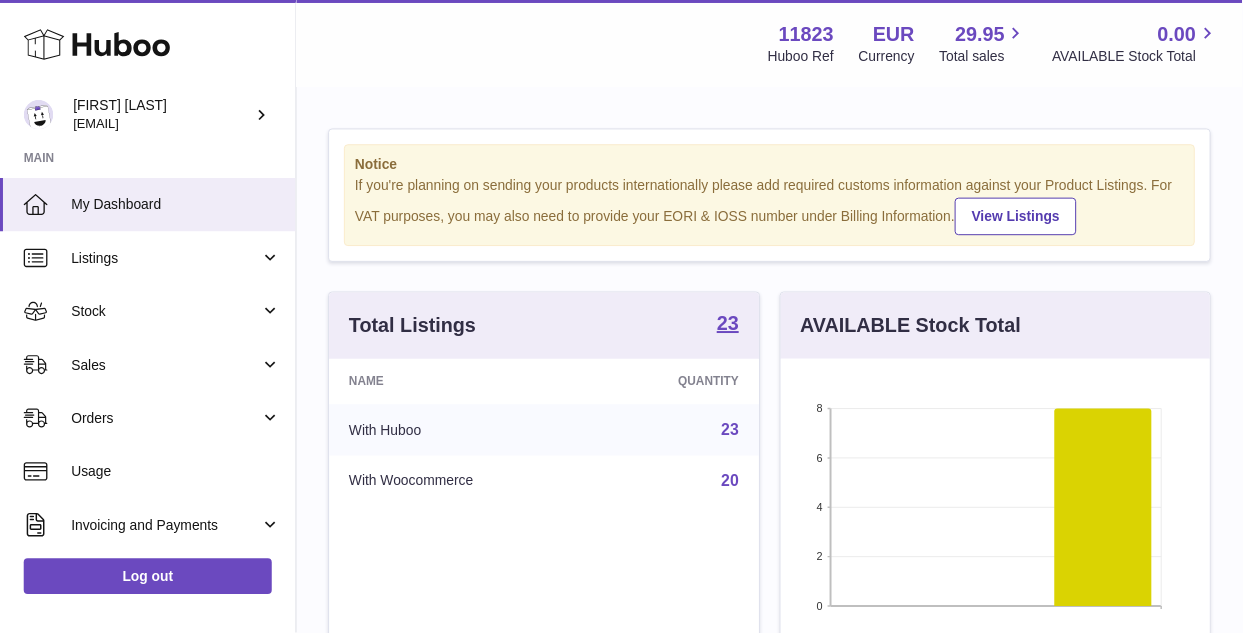 scroll, scrollTop: 312, scrollLeft: 434, axis: both 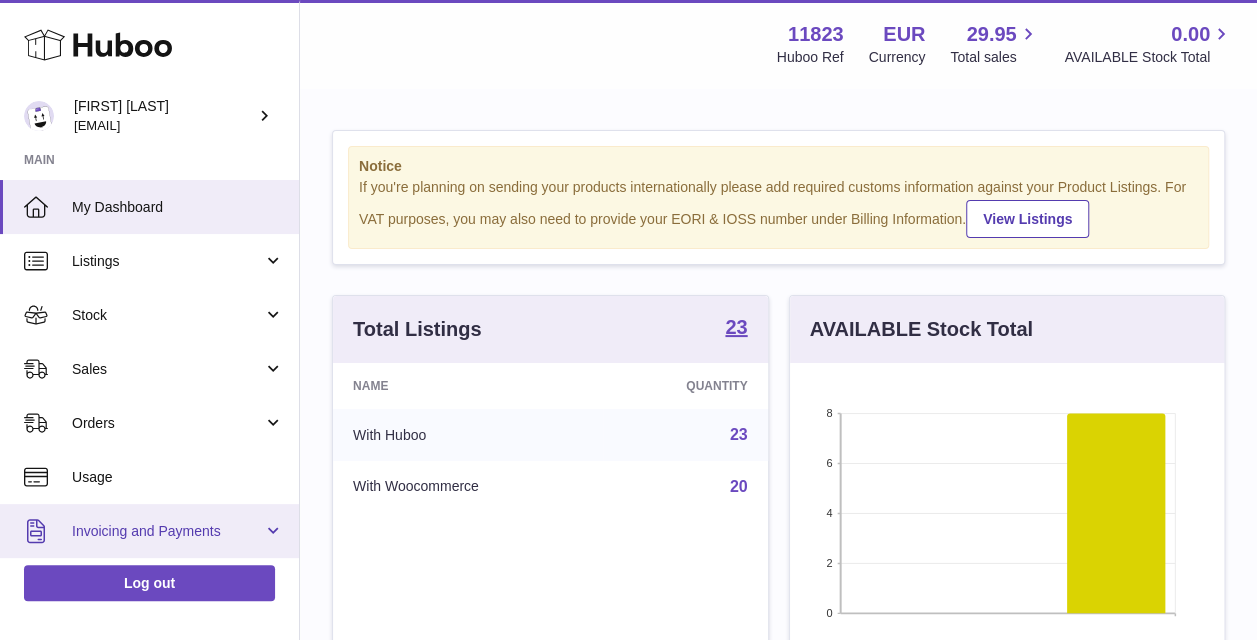 click on "Invoicing and Payments" at bounding box center (167, 531) 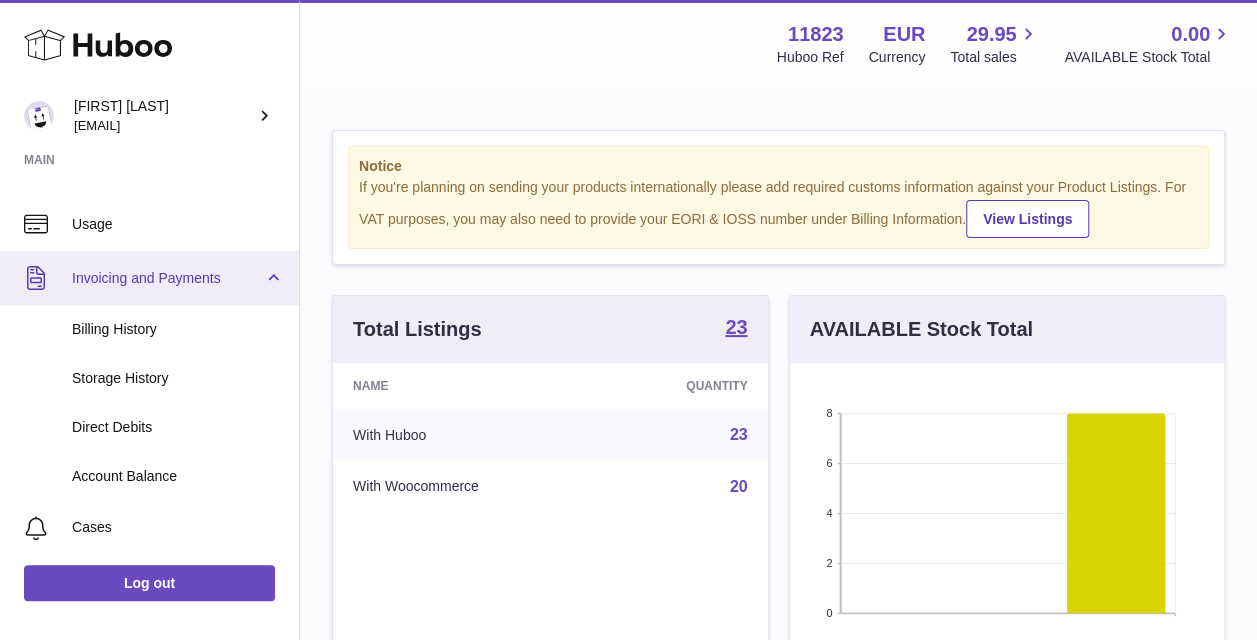 scroll, scrollTop: 254, scrollLeft: 0, axis: vertical 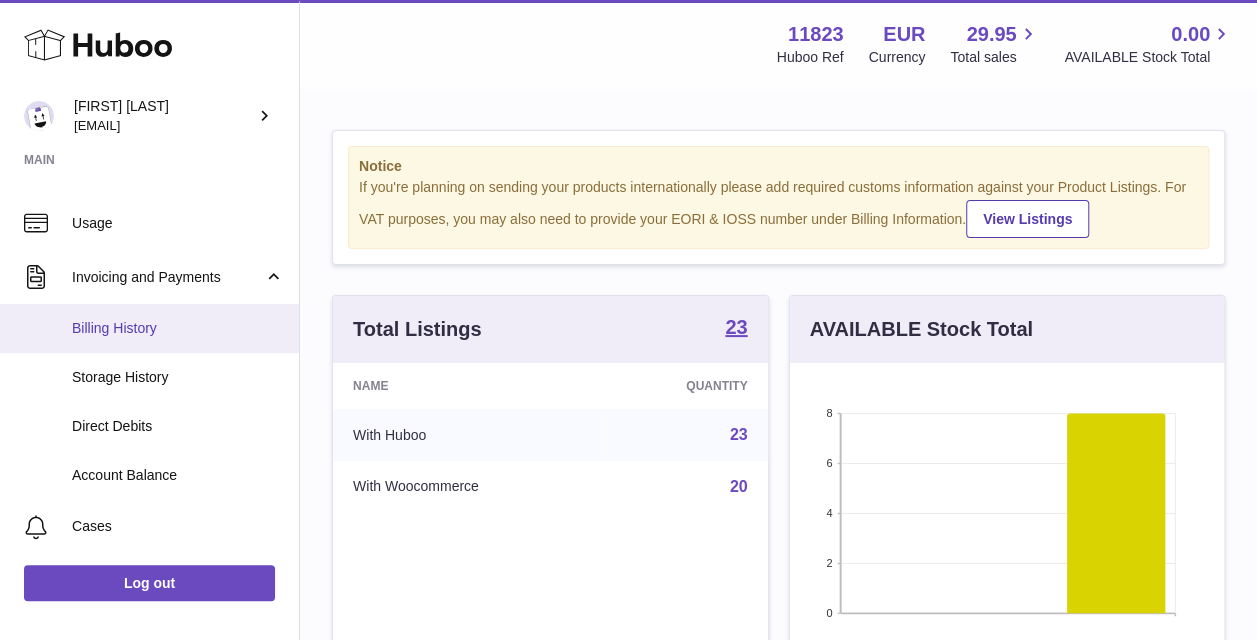 click on "Billing History" at bounding box center (178, 328) 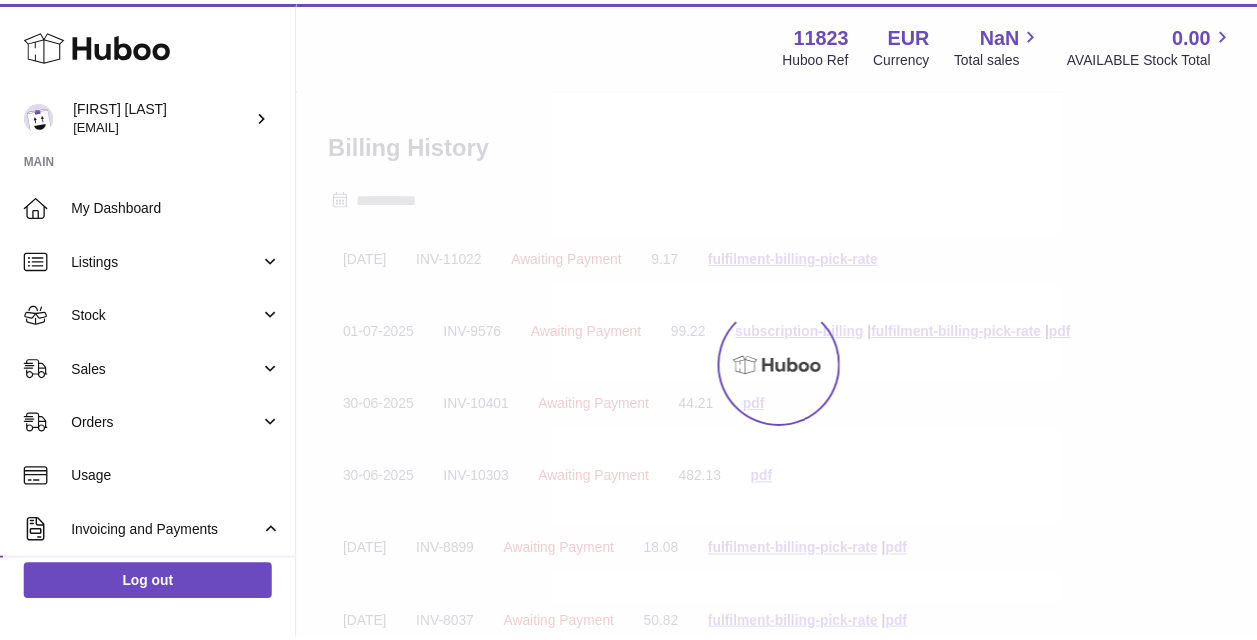 scroll, scrollTop: 0, scrollLeft: 0, axis: both 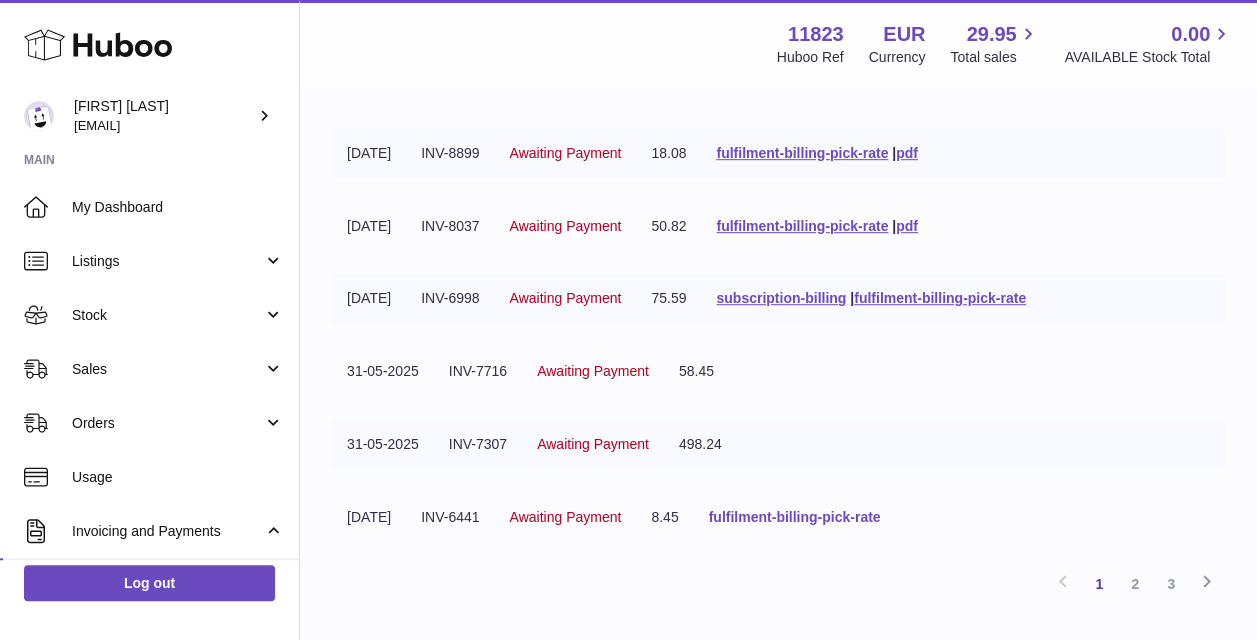 click on "fulfilment-billing-pick-rate" at bounding box center (795, 517) 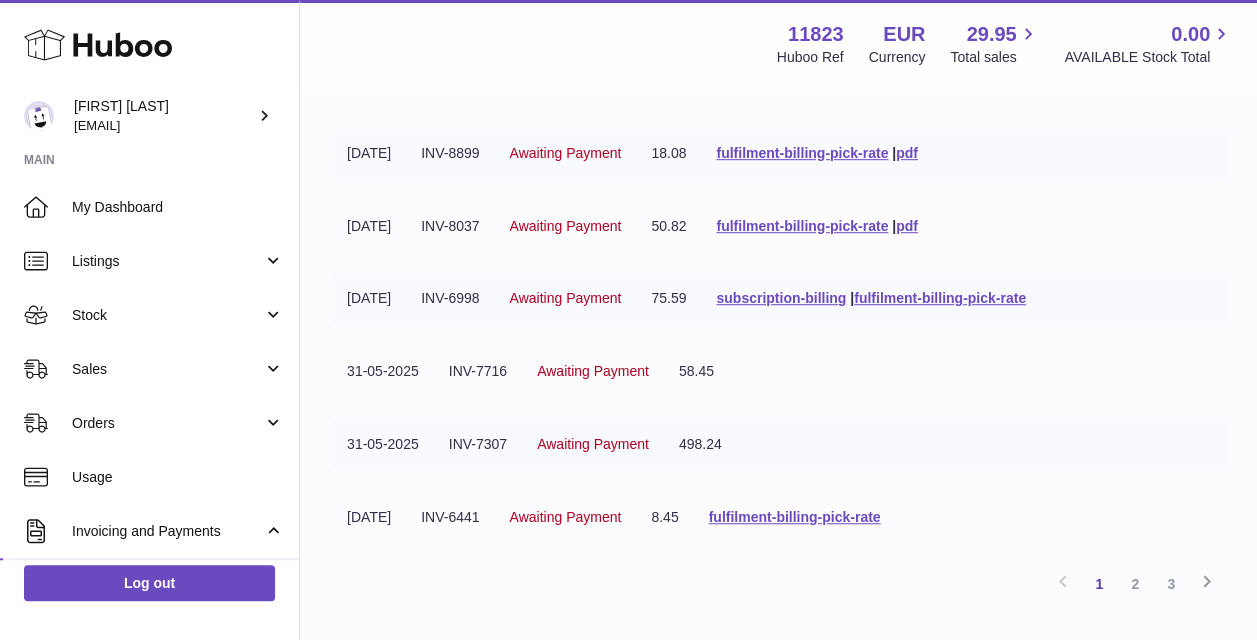 click on "31-05-2025
INV-7307
Awaiting Payment
498.24" at bounding box center (778, 444) 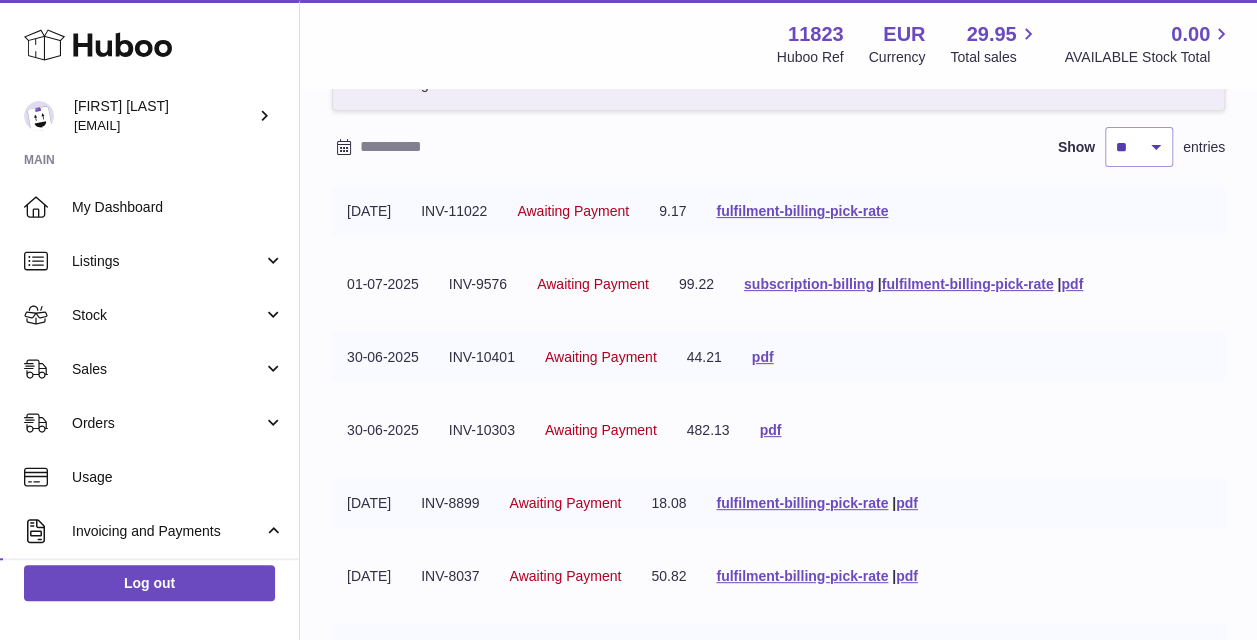 scroll, scrollTop: 160, scrollLeft: 0, axis: vertical 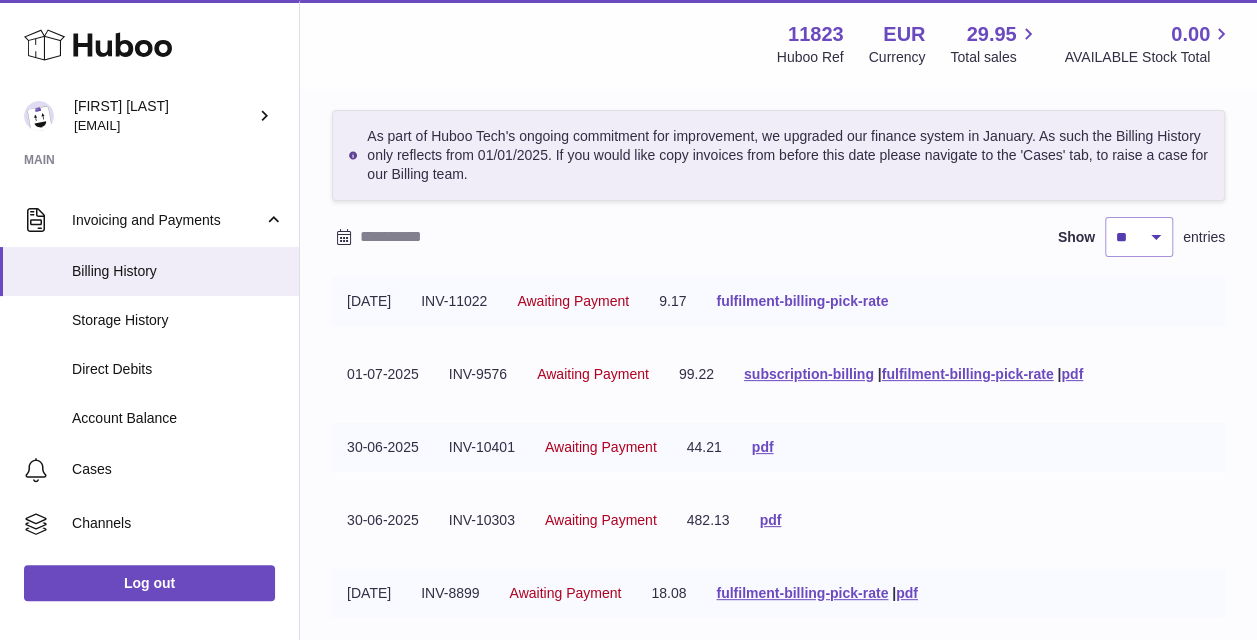 click on "fulfilment-billing-pick-rate" at bounding box center [802, 301] 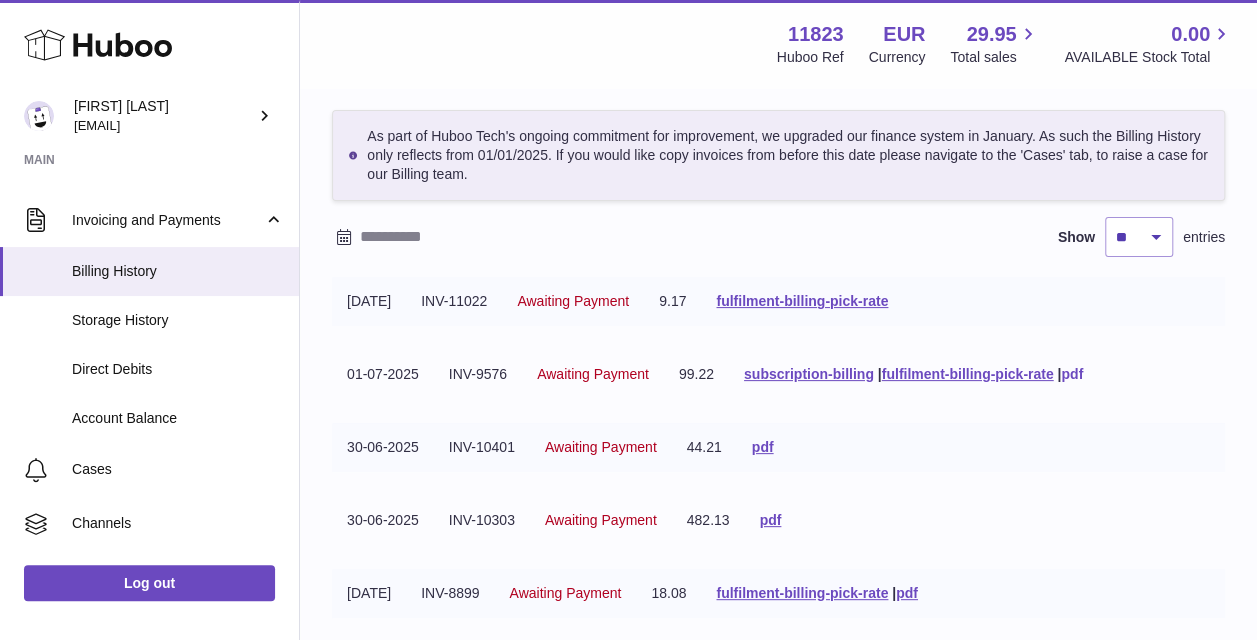 click on "pdf" at bounding box center [1072, 374] 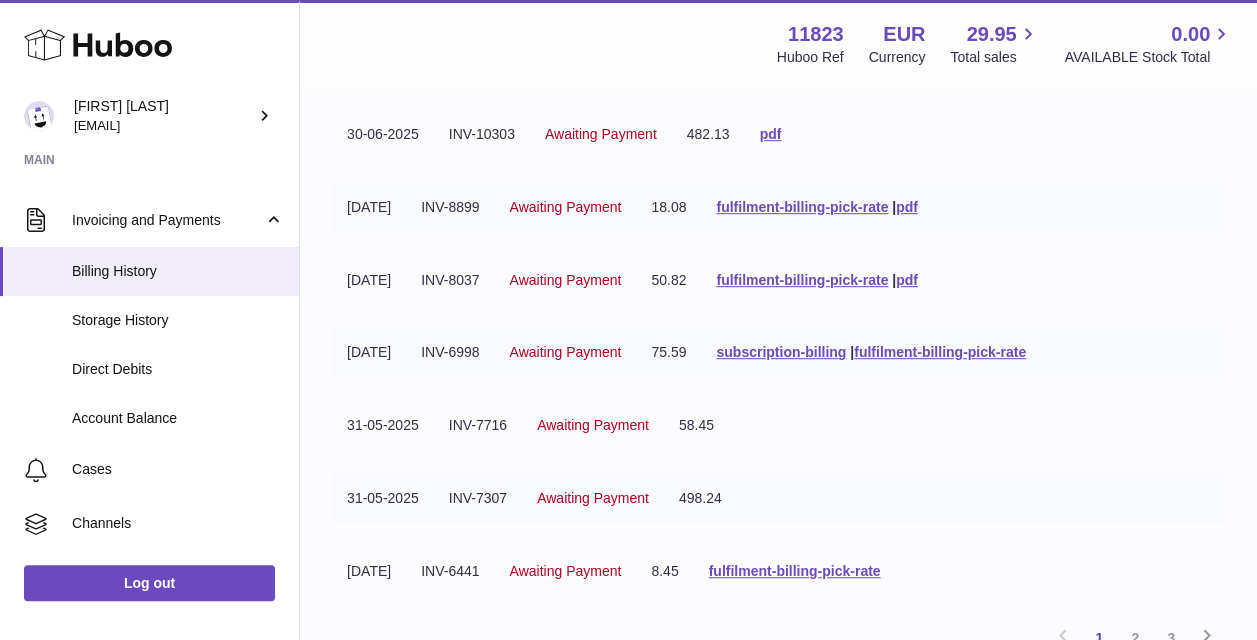 scroll, scrollTop: 460, scrollLeft: 0, axis: vertical 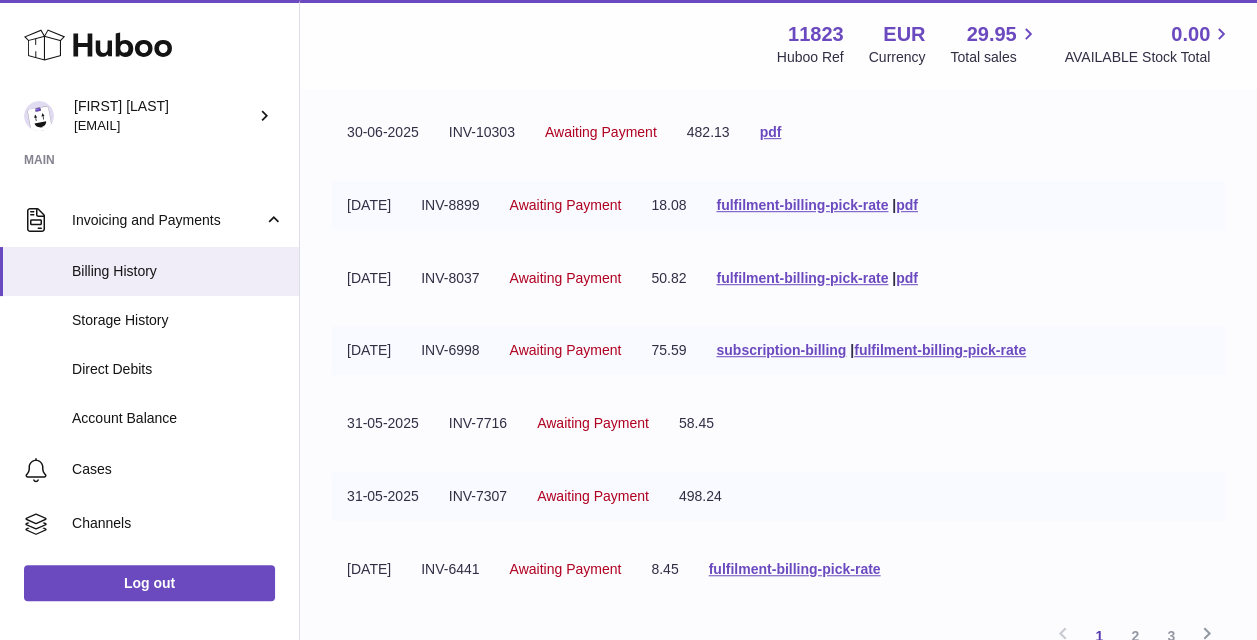 click on "Awaiting Payment" at bounding box center [593, 423] 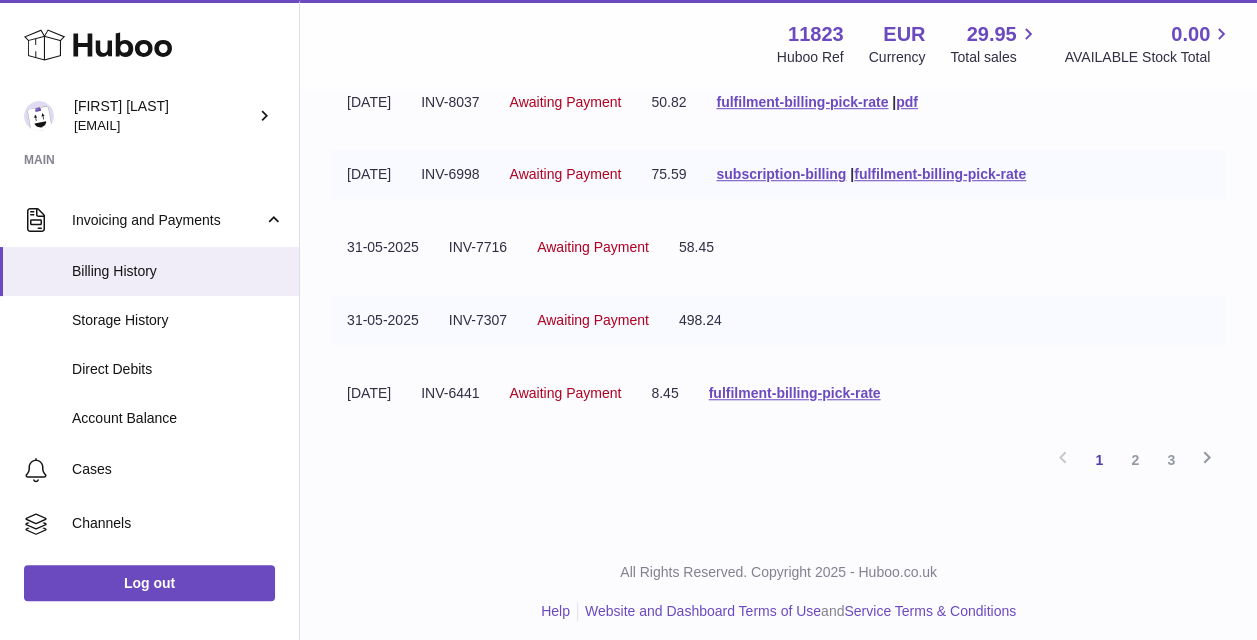 scroll, scrollTop: 599, scrollLeft: 0, axis: vertical 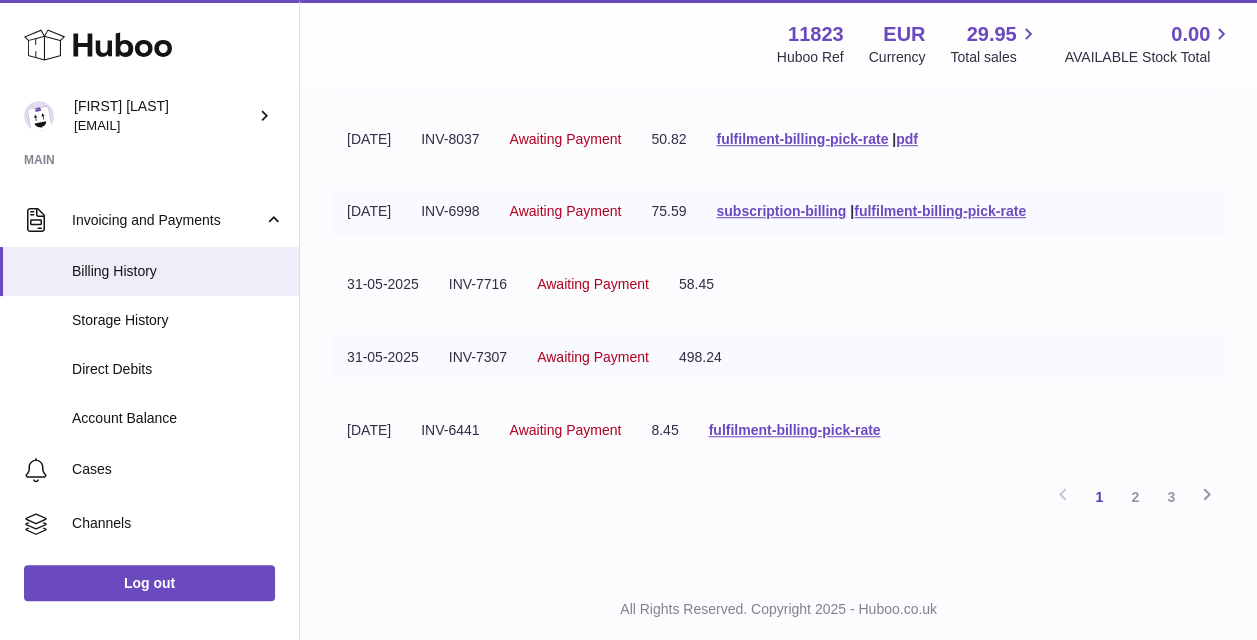 click on "31-05-2025
INV-7307
Awaiting Payment
498.24" at bounding box center (778, 357) 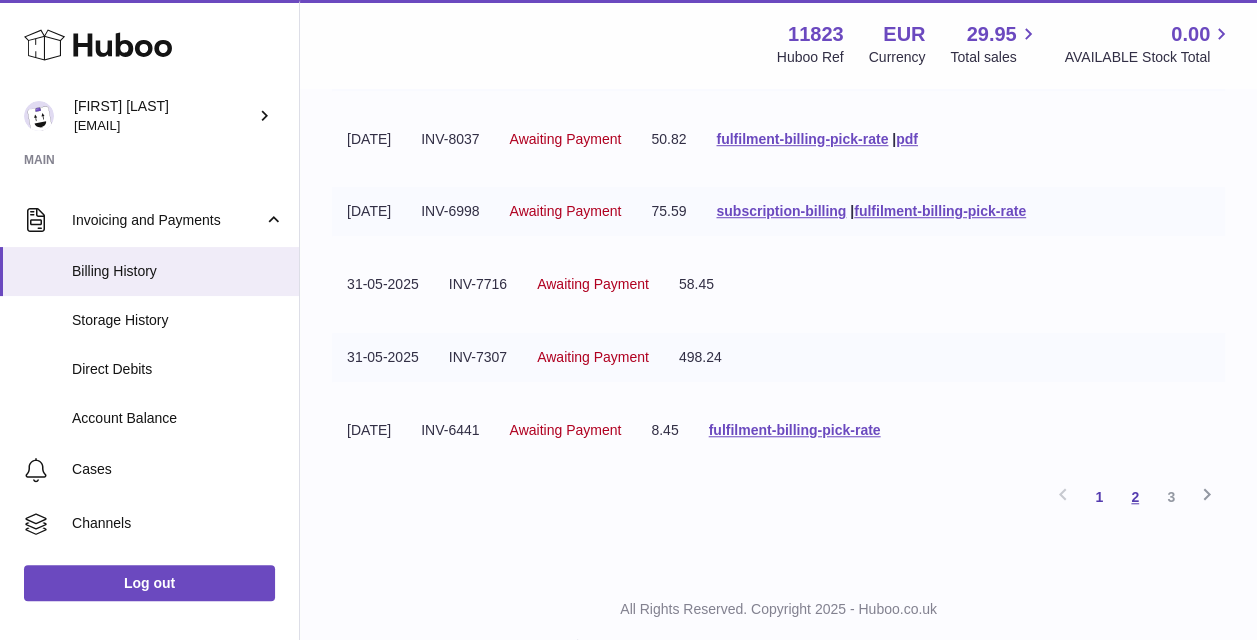 click on "2" at bounding box center (1135, 497) 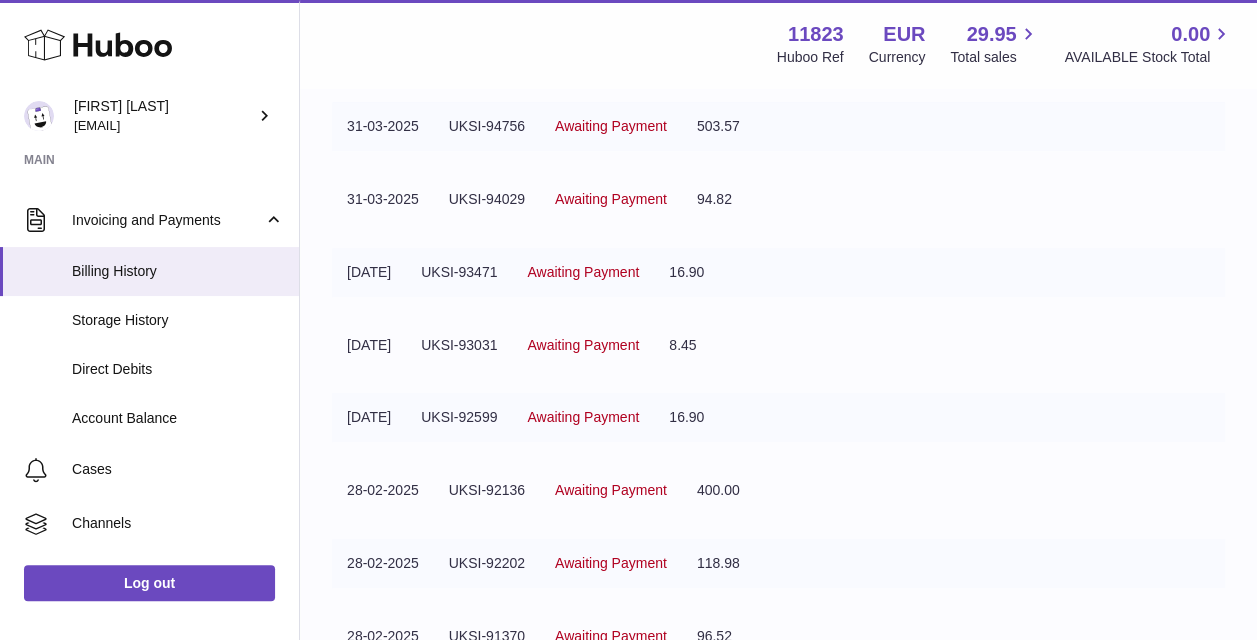 scroll, scrollTop: 484, scrollLeft: 0, axis: vertical 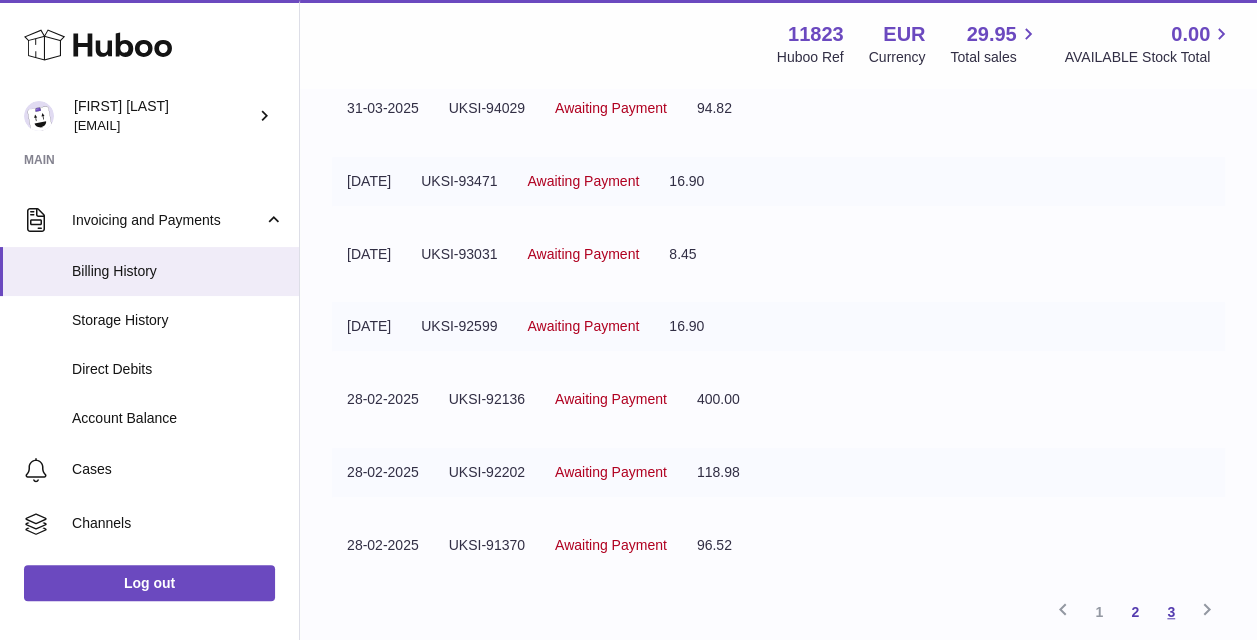click on "3" at bounding box center (1171, 612) 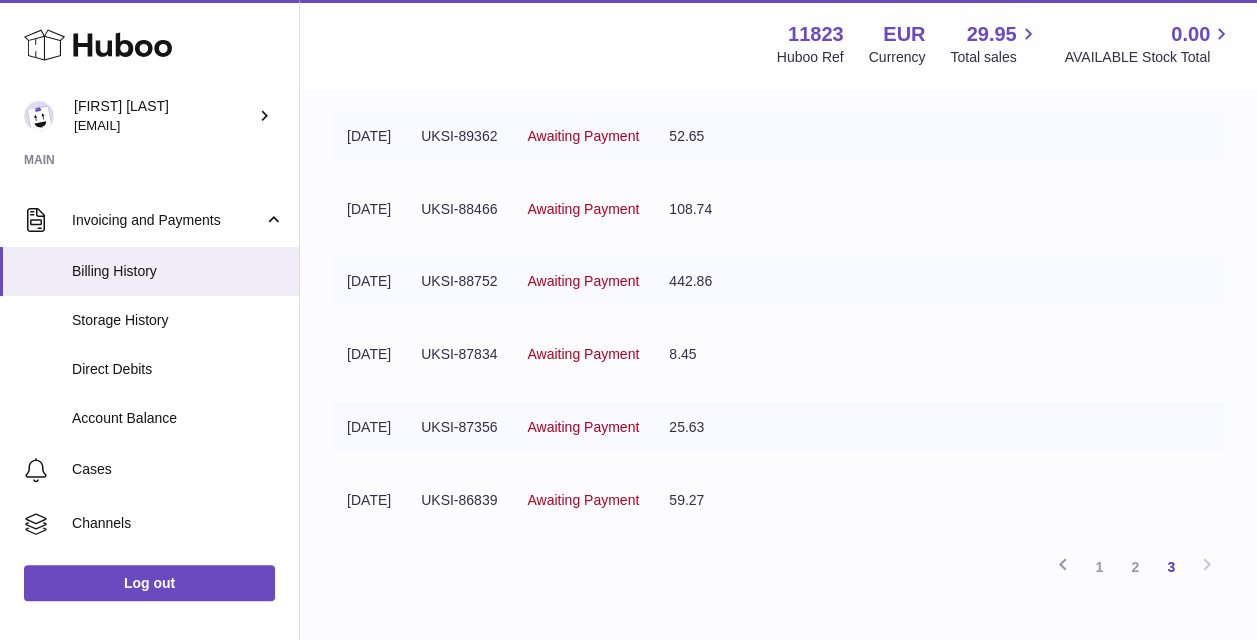 scroll, scrollTop: 530, scrollLeft: 0, axis: vertical 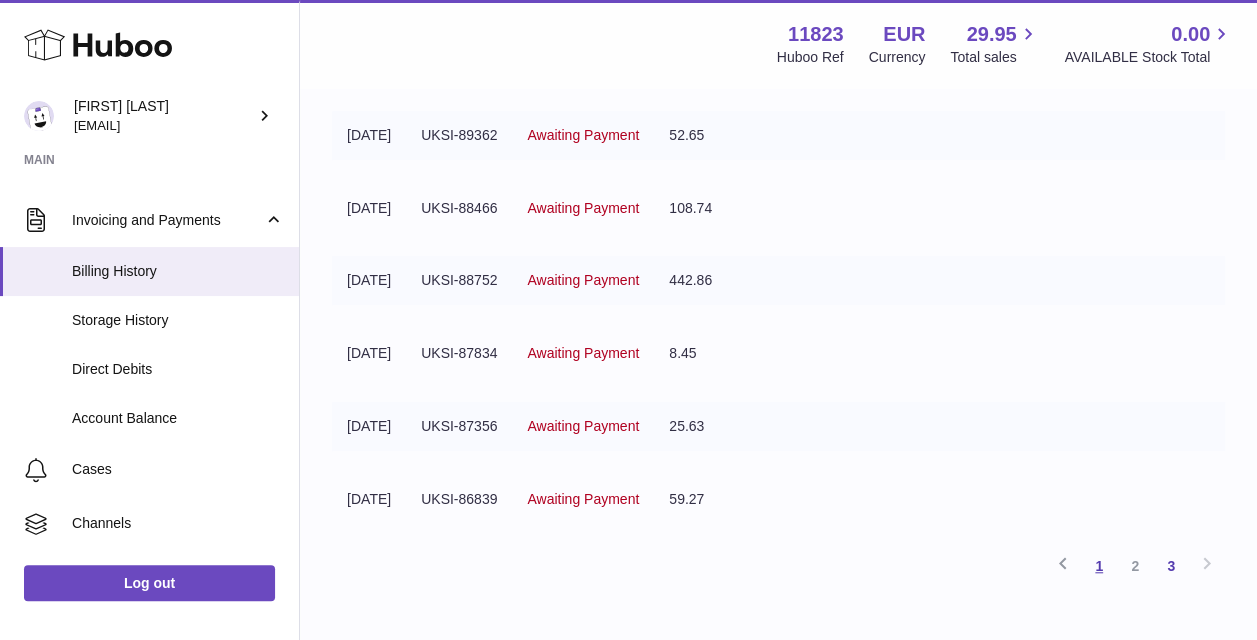 click on "1" at bounding box center [1099, 566] 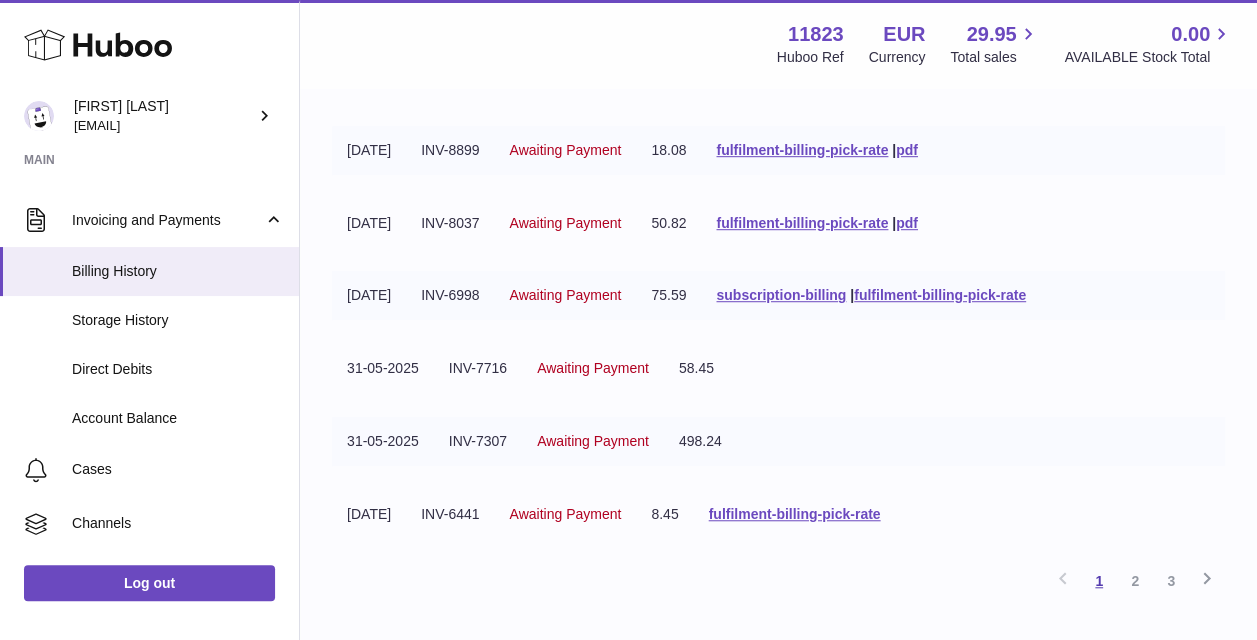 scroll, scrollTop: 516, scrollLeft: 0, axis: vertical 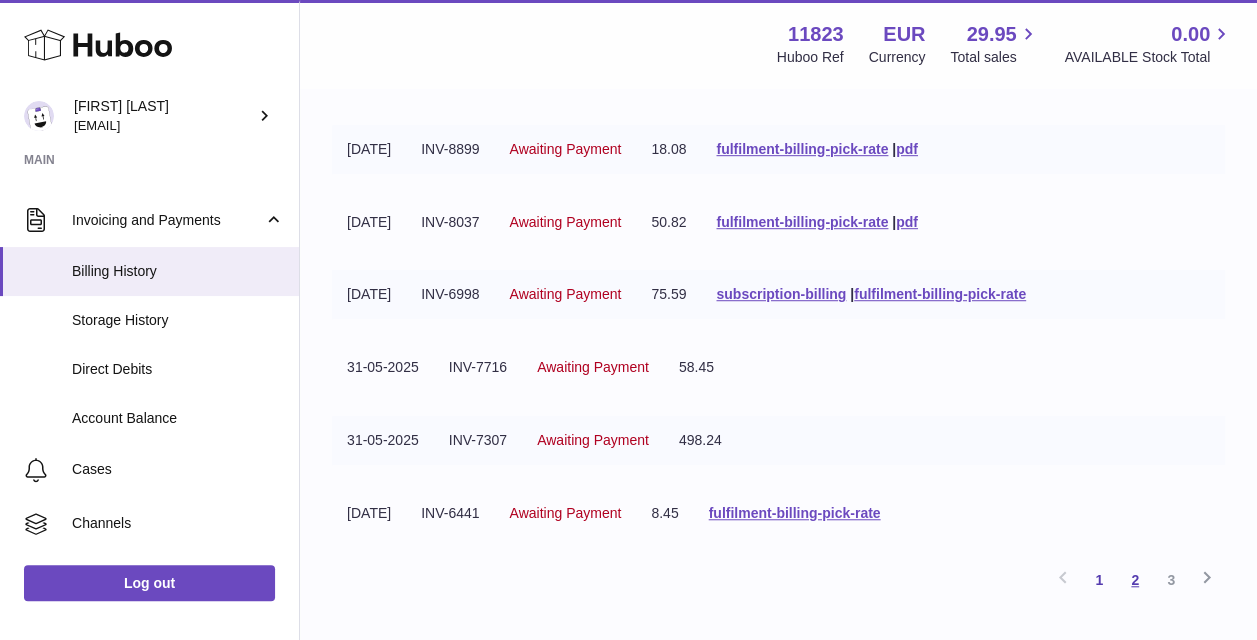 click on "2" at bounding box center [1135, 580] 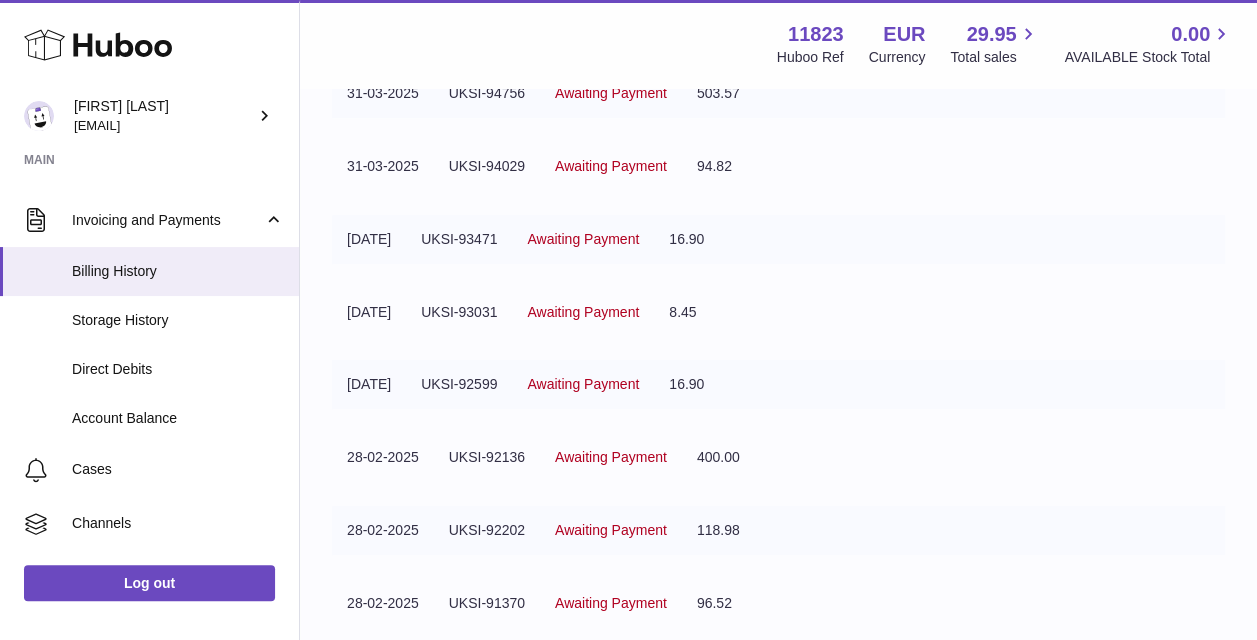 scroll, scrollTop: 538, scrollLeft: 0, axis: vertical 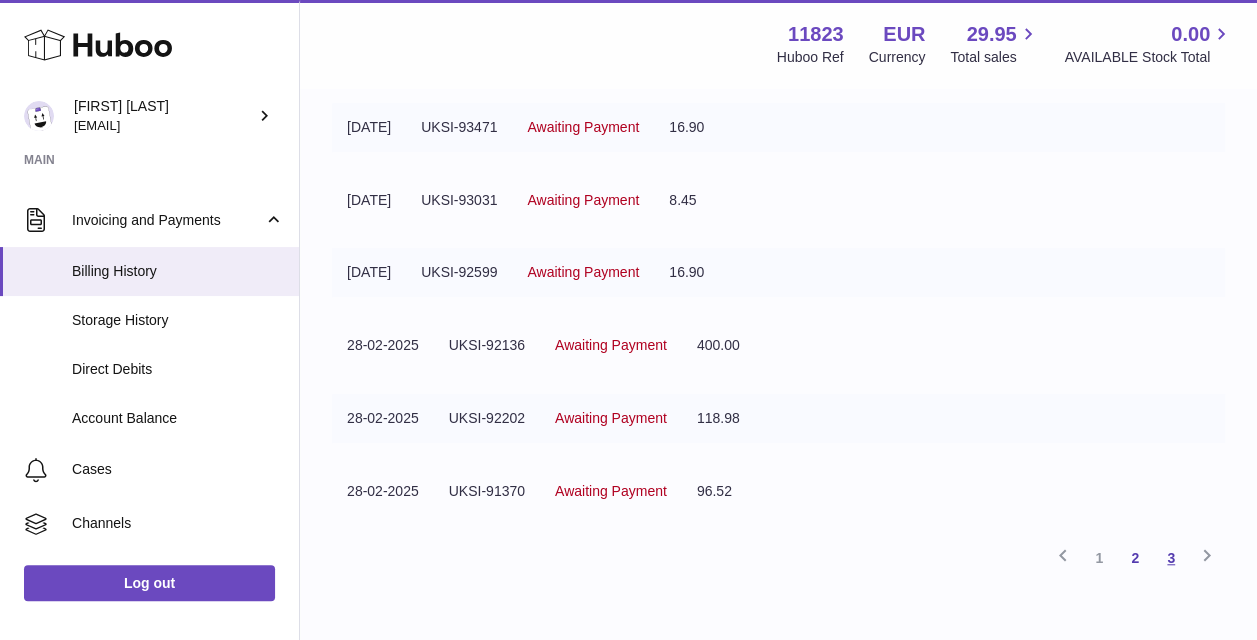 click on "3" at bounding box center [1171, 558] 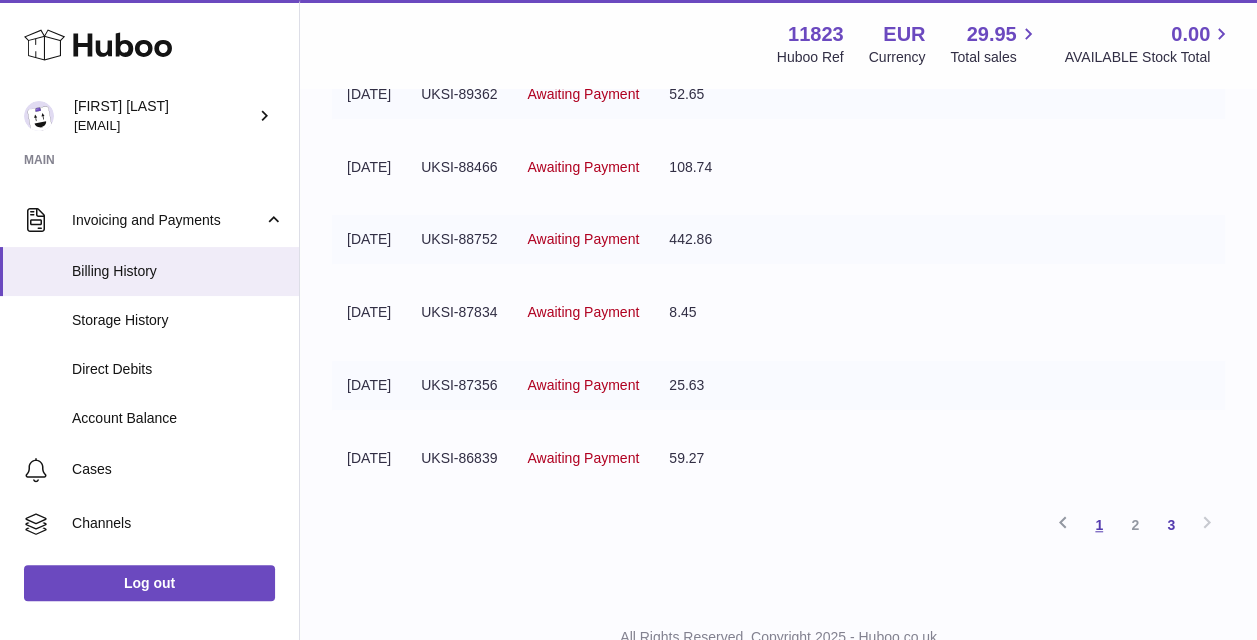 click on "1" at bounding box center (1099, 525) 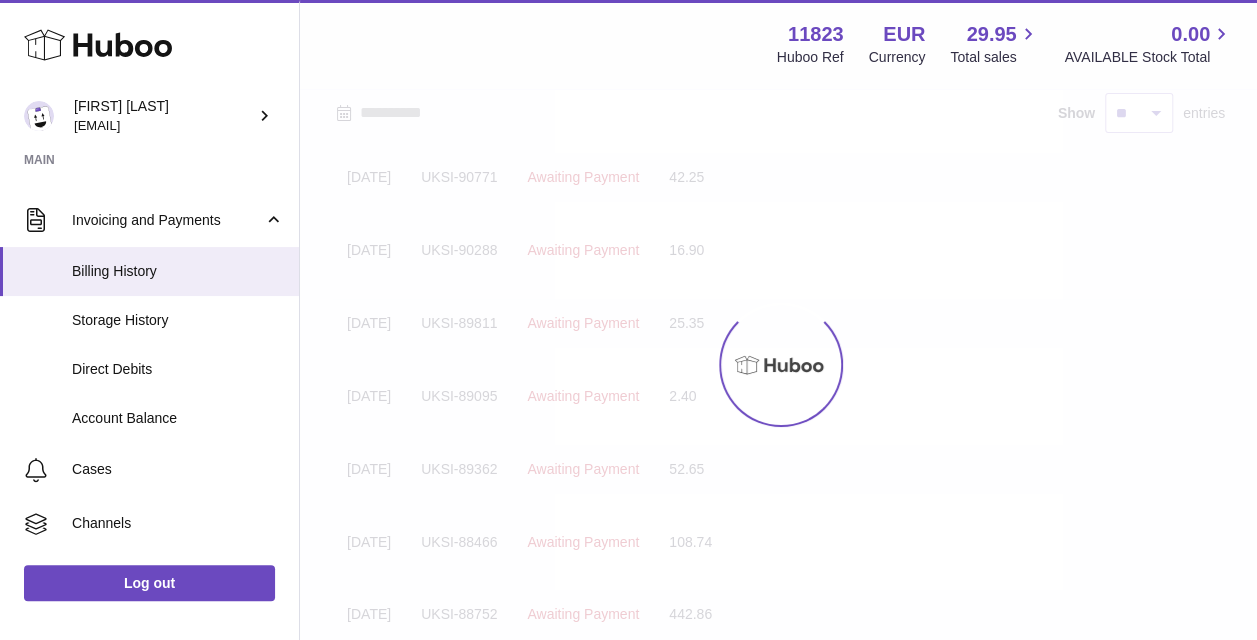 scroll, scrollTop: 90, scrollLeft: 0, axis: vertical 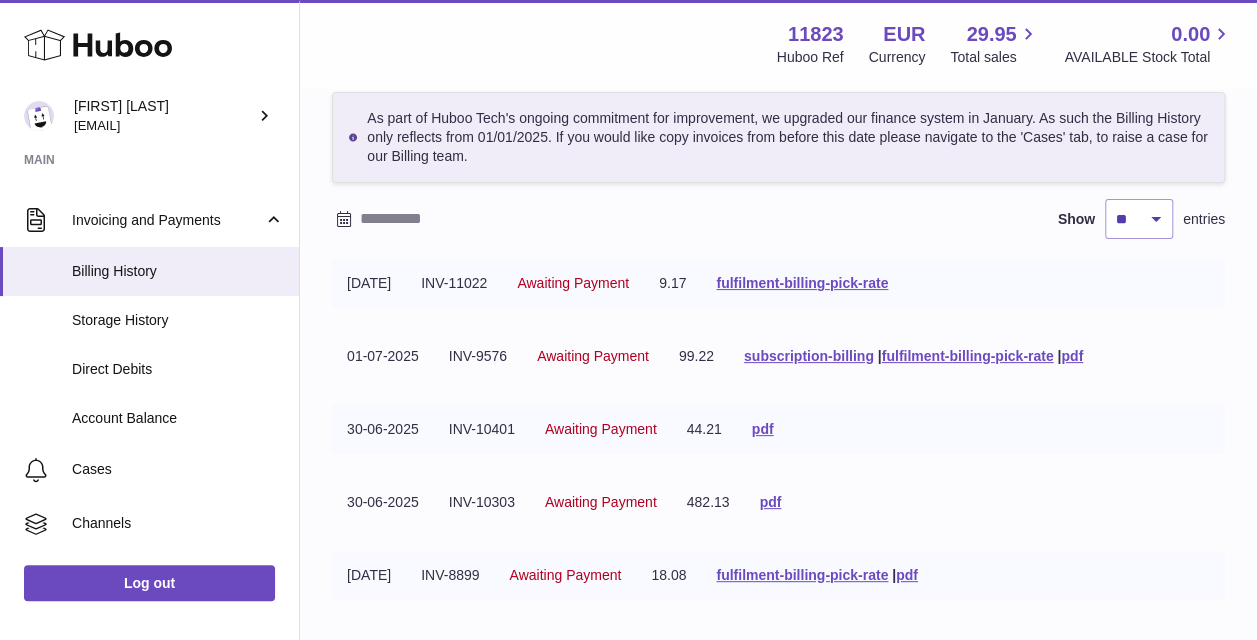 click on "Show
** ** ** ***
entries" at bounding box center [778, 219] 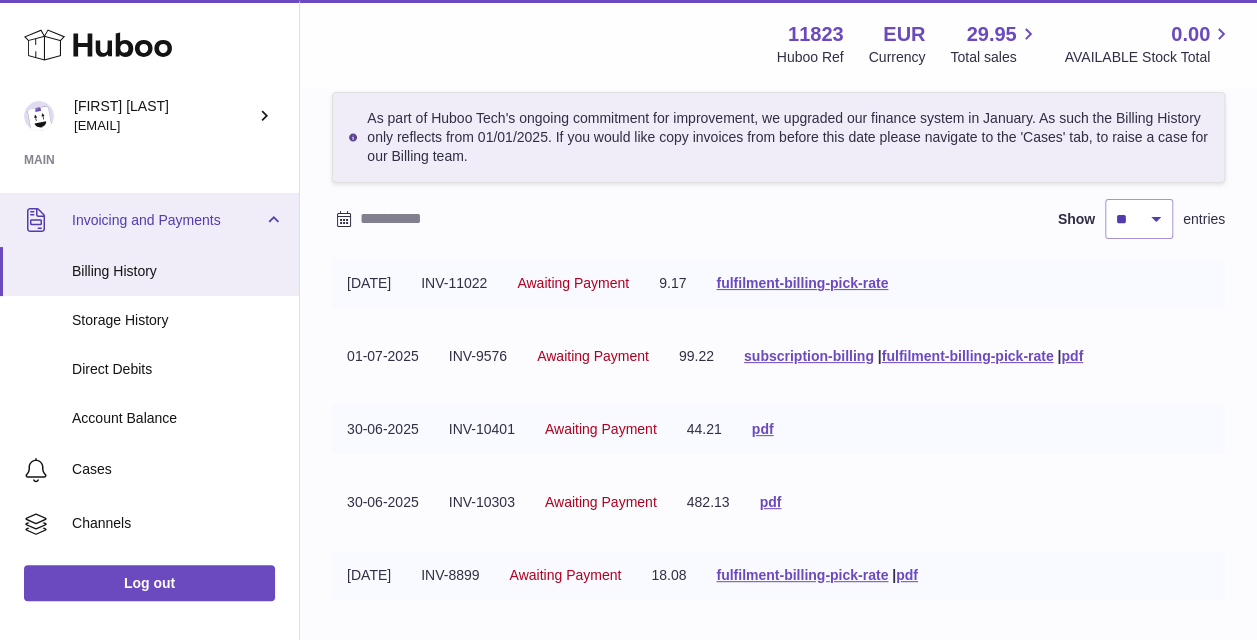 scroll, scrollTop: 0, scrollLeft: 0, axis: both 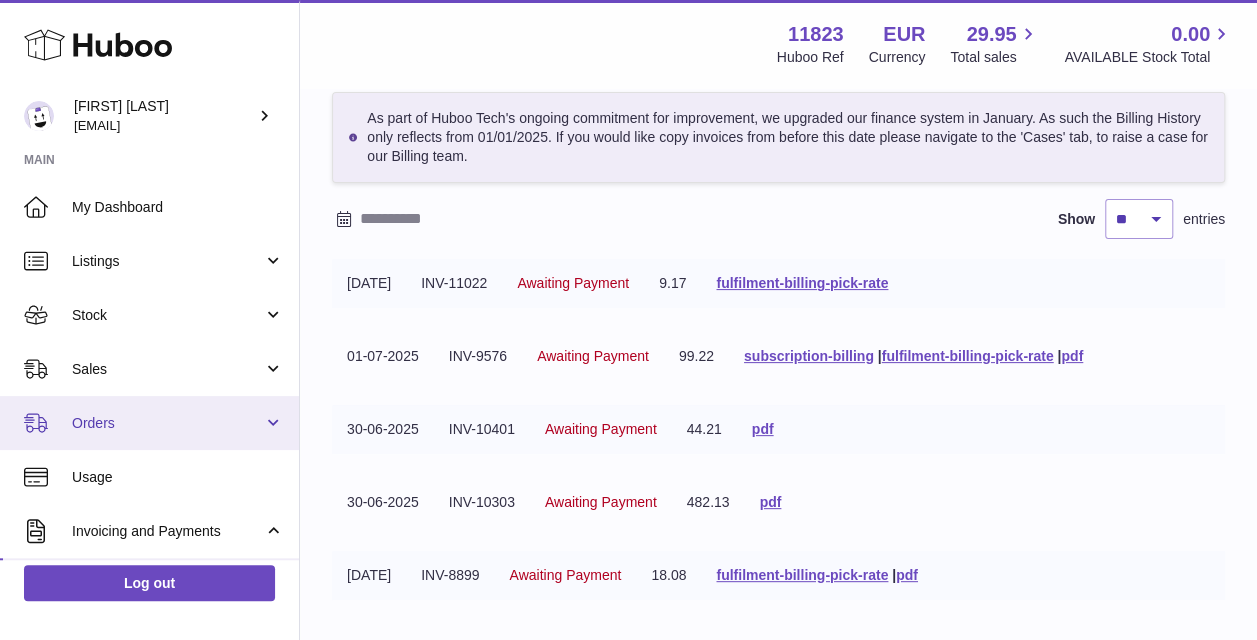 click on "Orders" at bounding box center (167, 423) 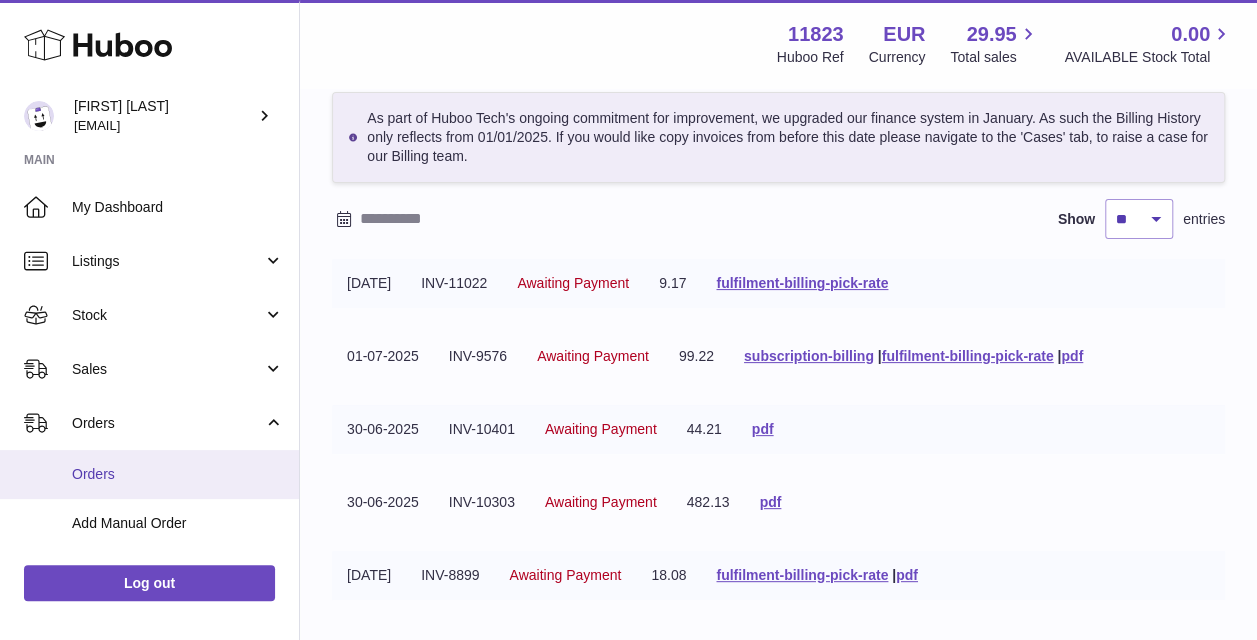 click on "Orders" at bounding box center [178, 474] 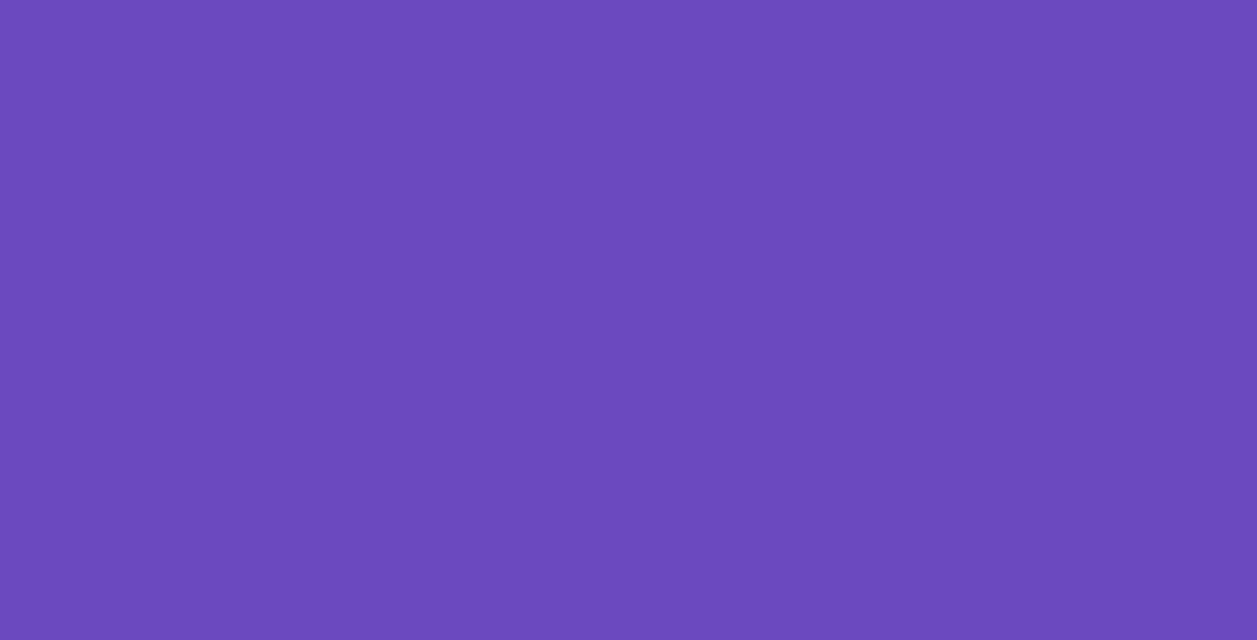 scroll, scrollTop: 0, scrollLeft: 0, axis: both 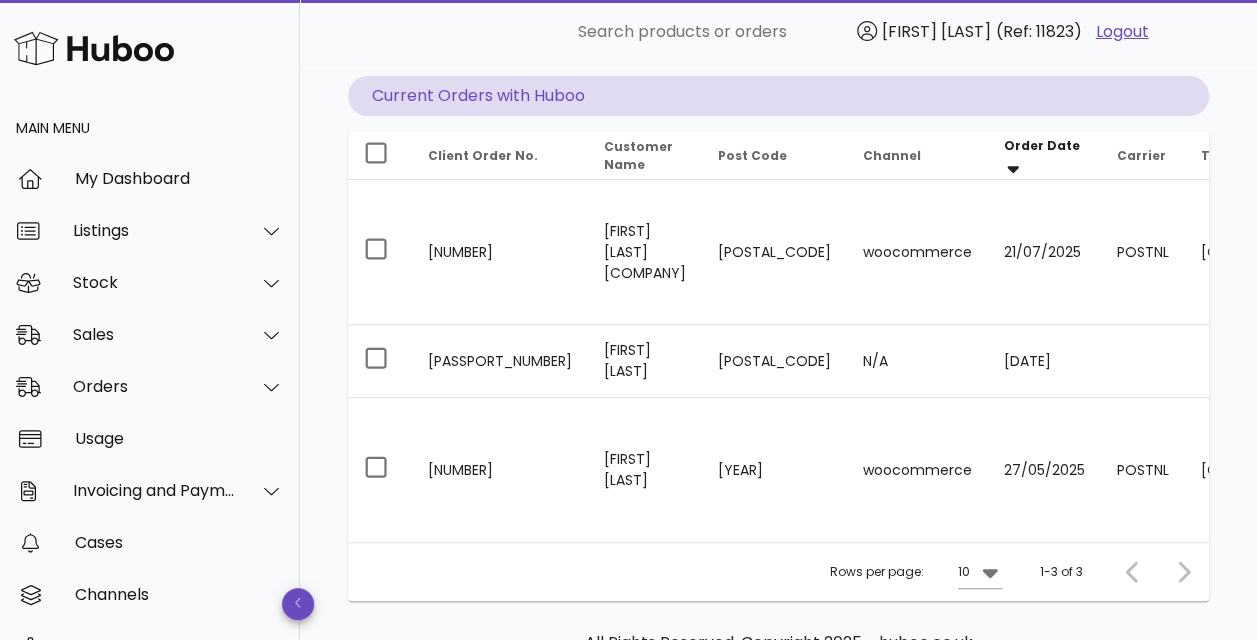 click at bounding box center (1179, 572) 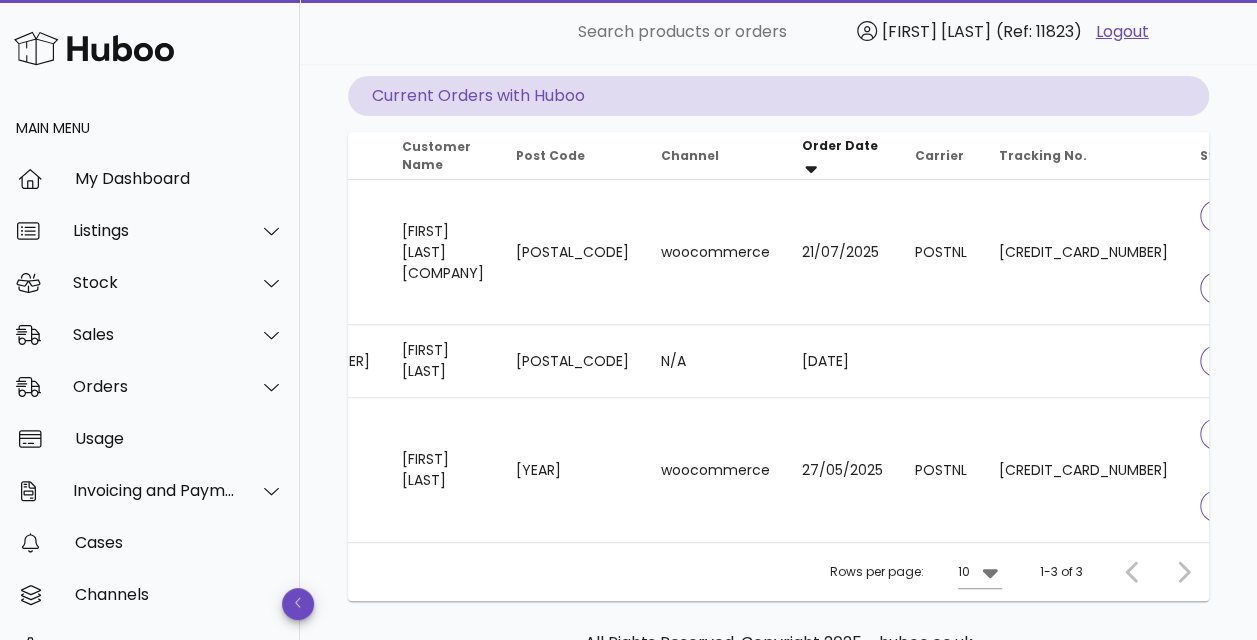 scroll, scrollTop: 0, scrollLeft: 212, axis: horizontal 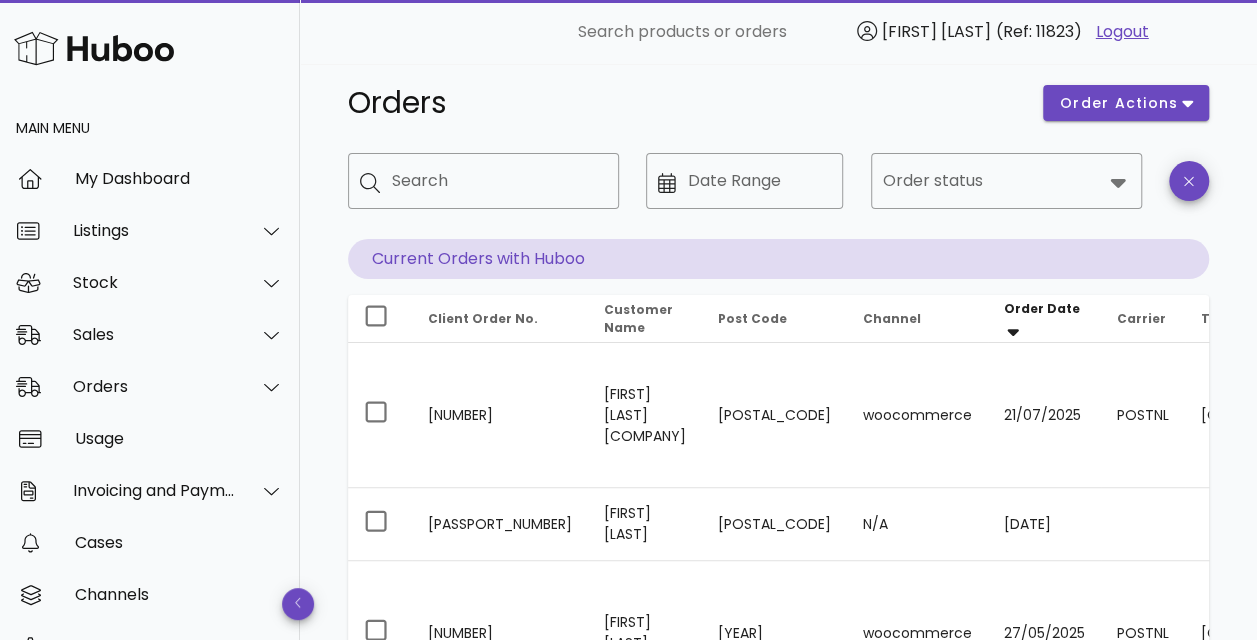 click on "(Ref: 11823)" at bounding box center (1039, 31) 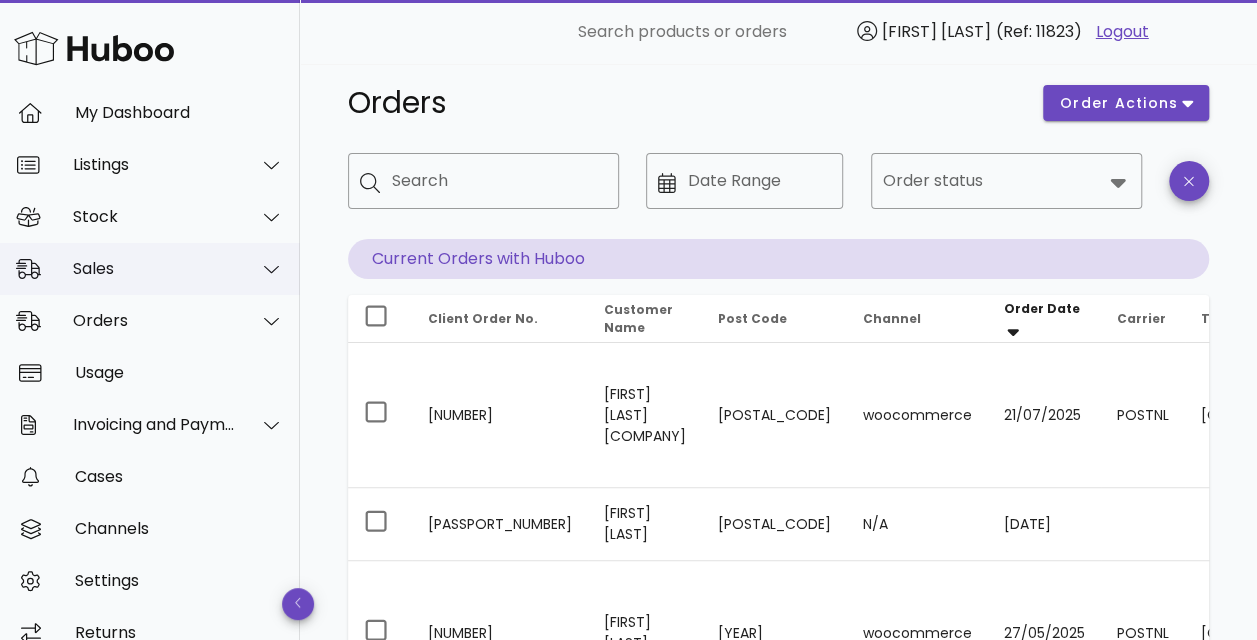 scroll, scrollTop: 92, scrollLeft: 0, axis: vertical 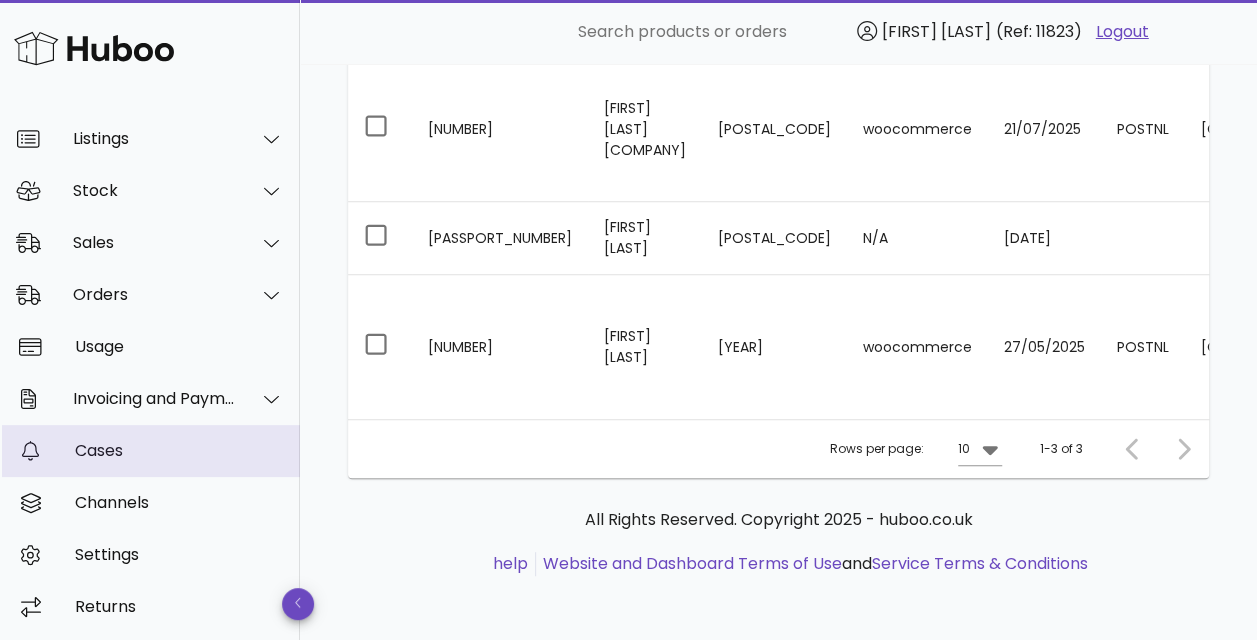 click on "Cases" at bounding box center [179, 450] 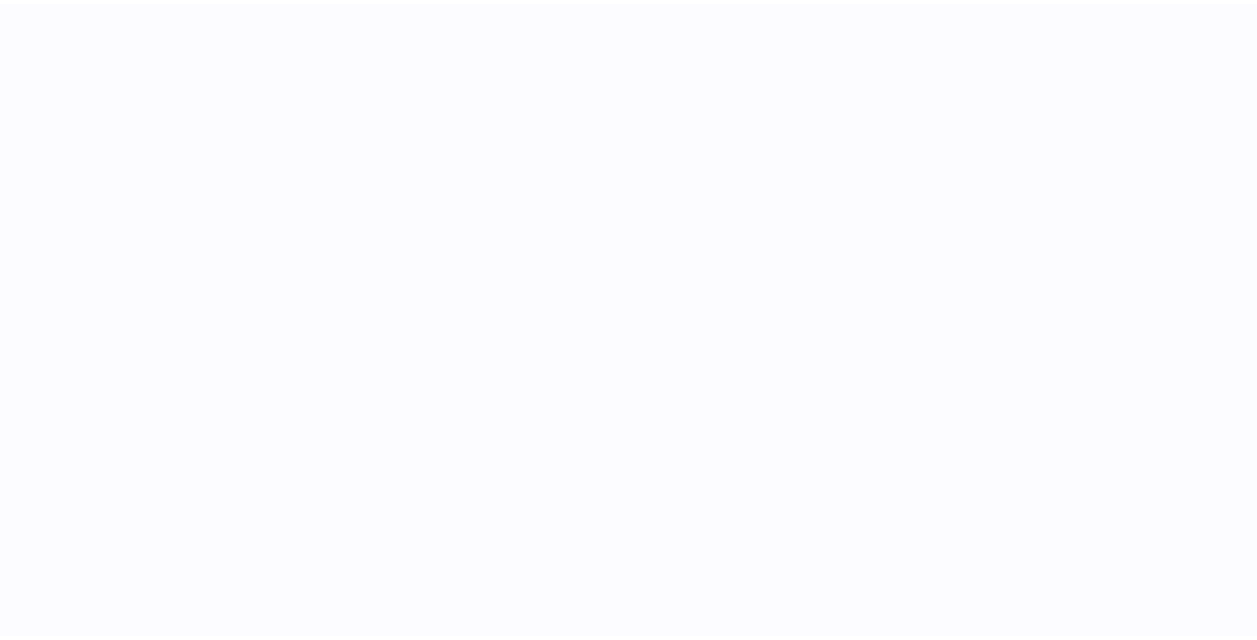 scroll, scrollTop: 0, scrollLeft: 0, axis: both 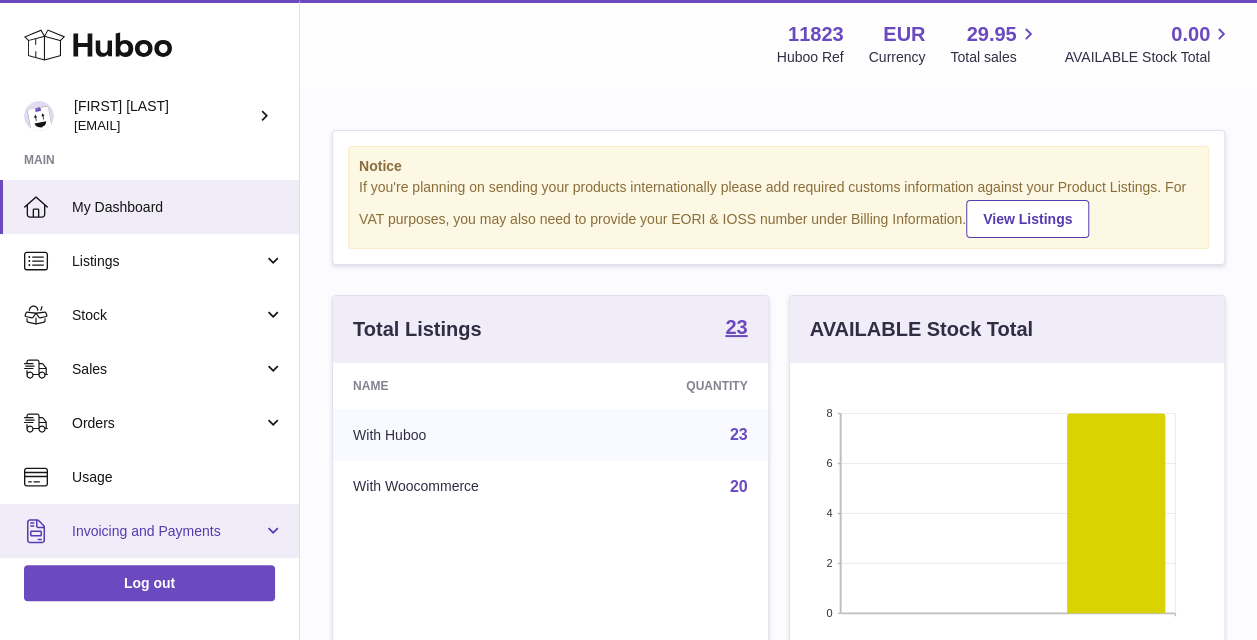 click on "Invoicing and Payments" at bounding box center (167, 531) 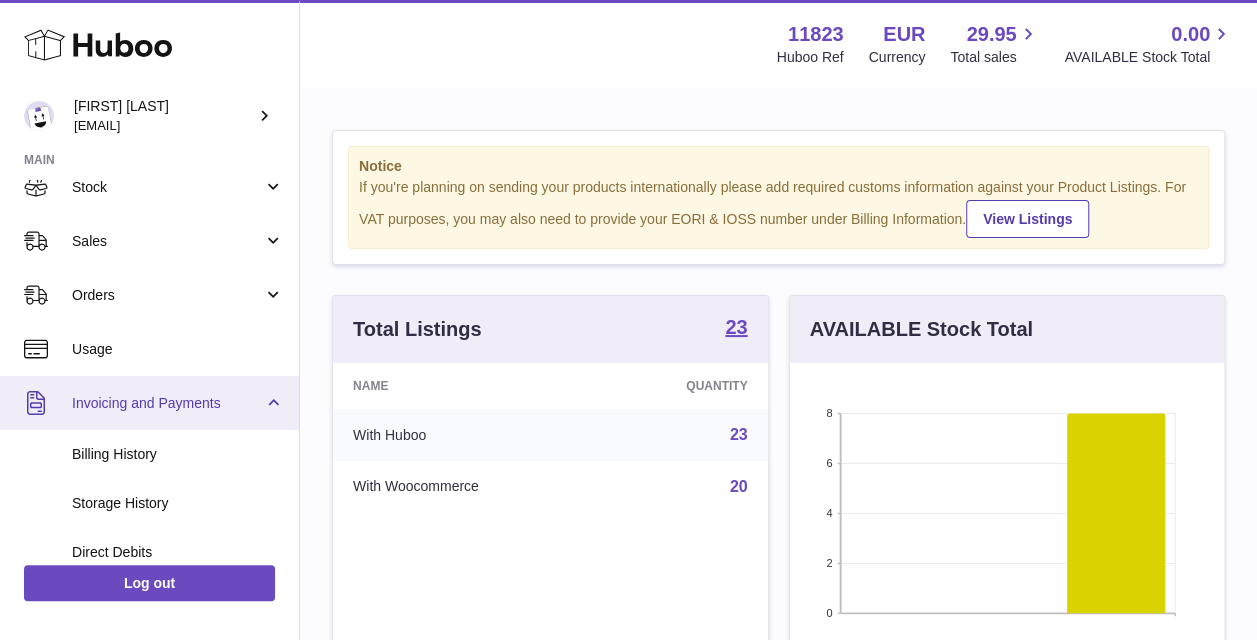 scroll, scrollTop: 200, scrollLeft: 0, axis: vertical 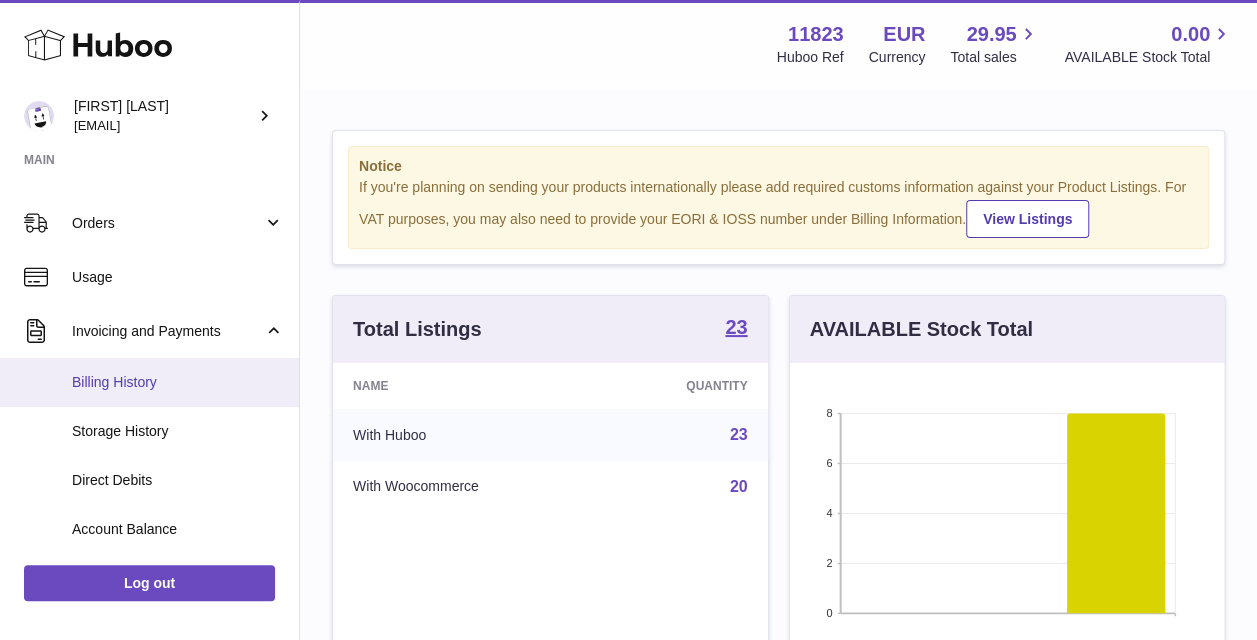 click on "Billing History" at bounding box center [178, 382] 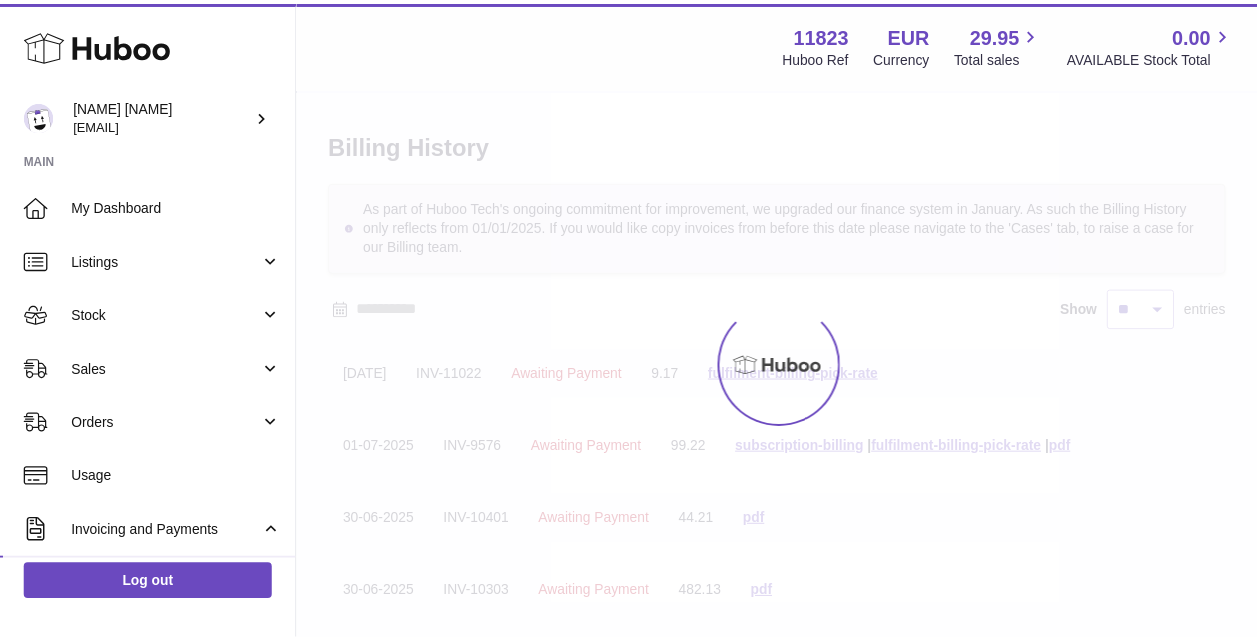 scroll, scrollTop: 0, scrollLeft: 0, axis: both 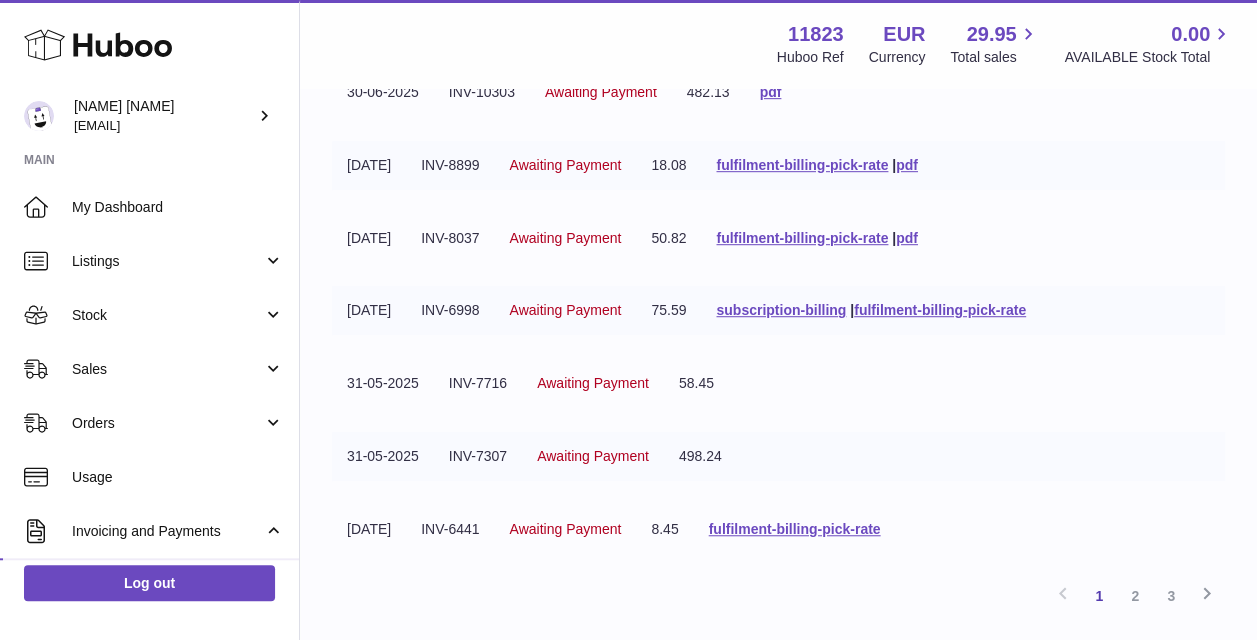 drag, startPoint x: 449, startPoint y: 380, endPoint x: 508, endPoint y: 380, distance: 59 